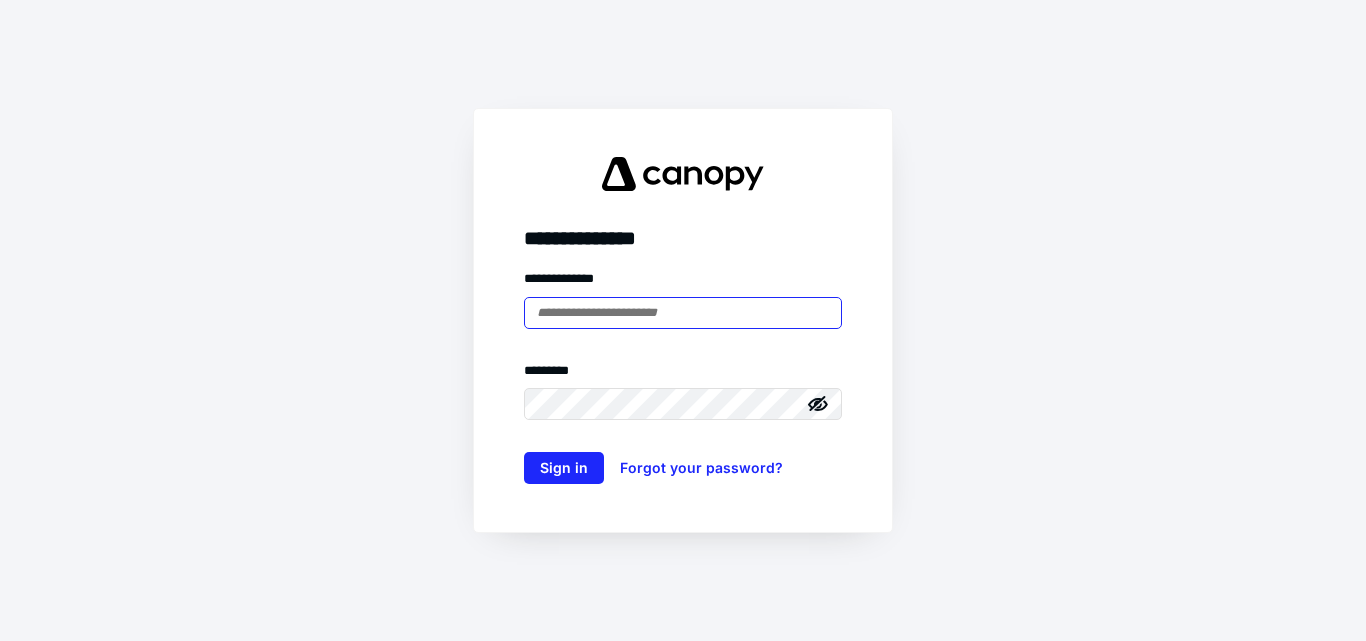 scroll, scrollTop: 0, scrollLeft: 0, axis: both 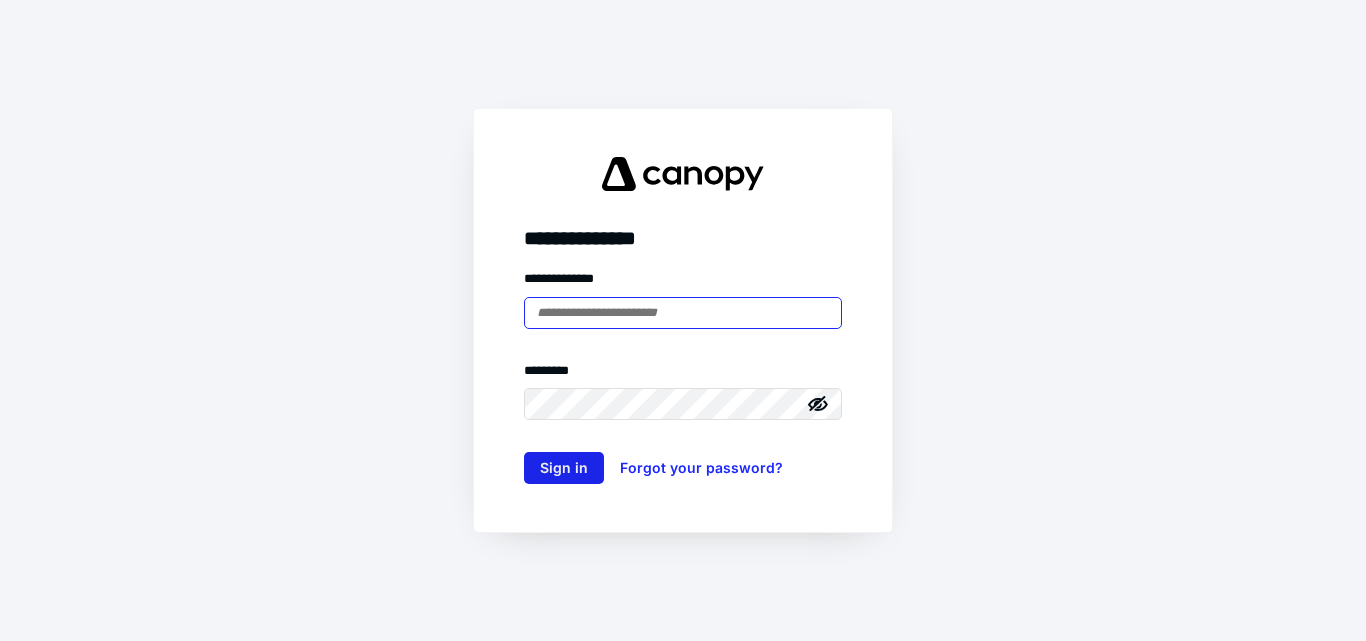 type on "**********" 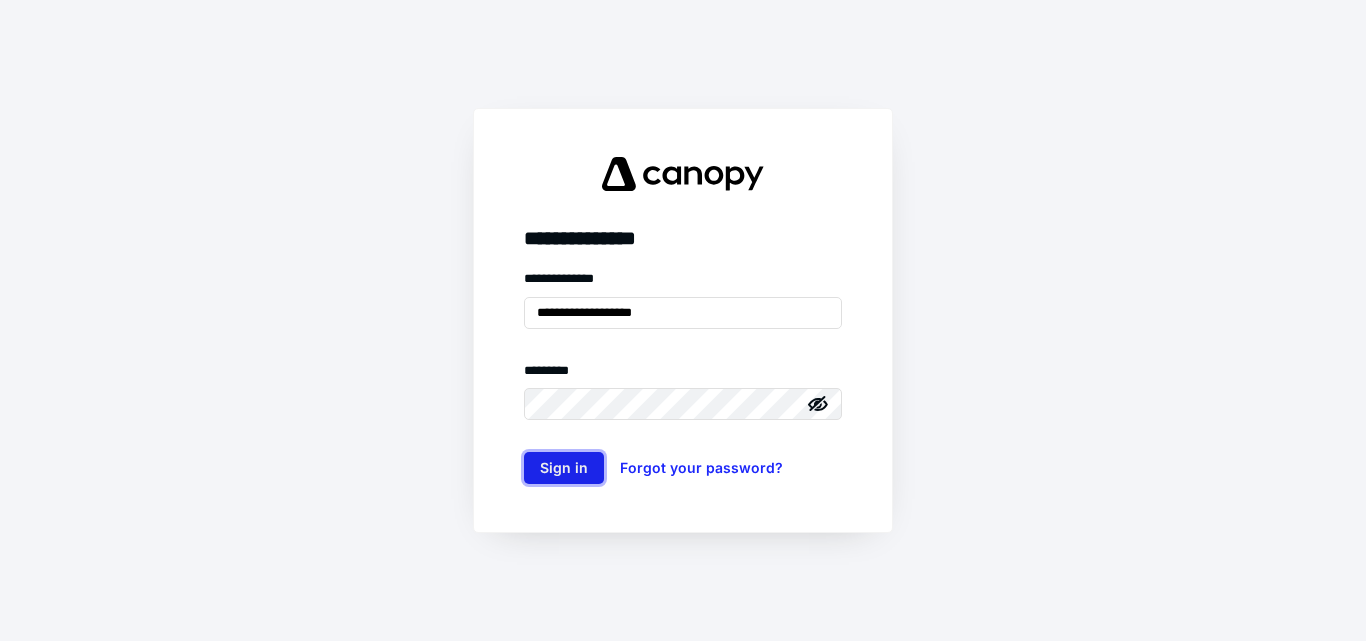 click on "Sign in" at bounding box center (564, 468) 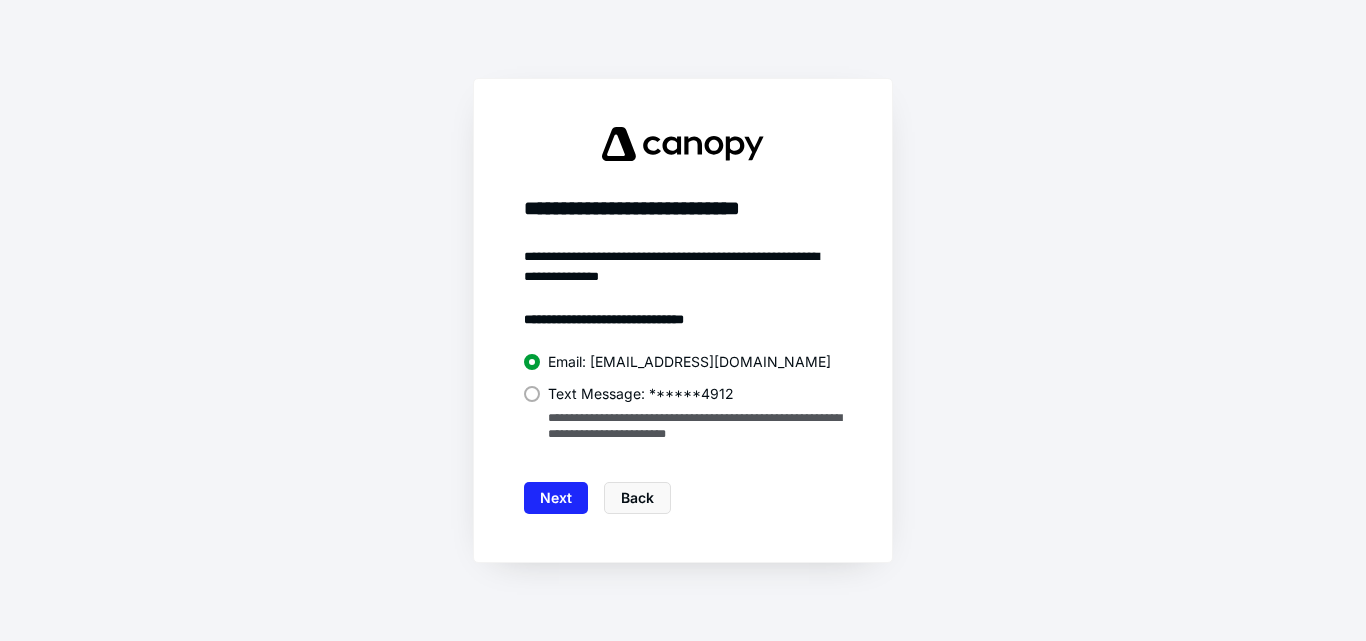 click at bounding box center (532, 394) 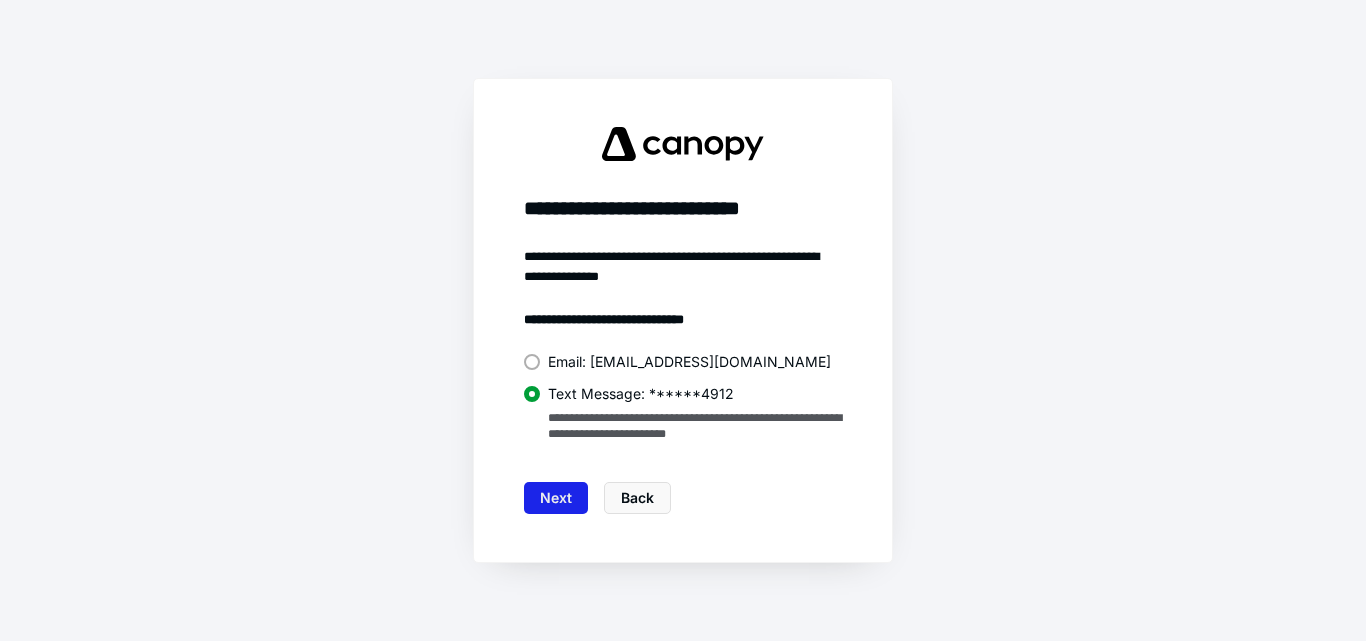 click on "Next" at bounding box center (556, 498) 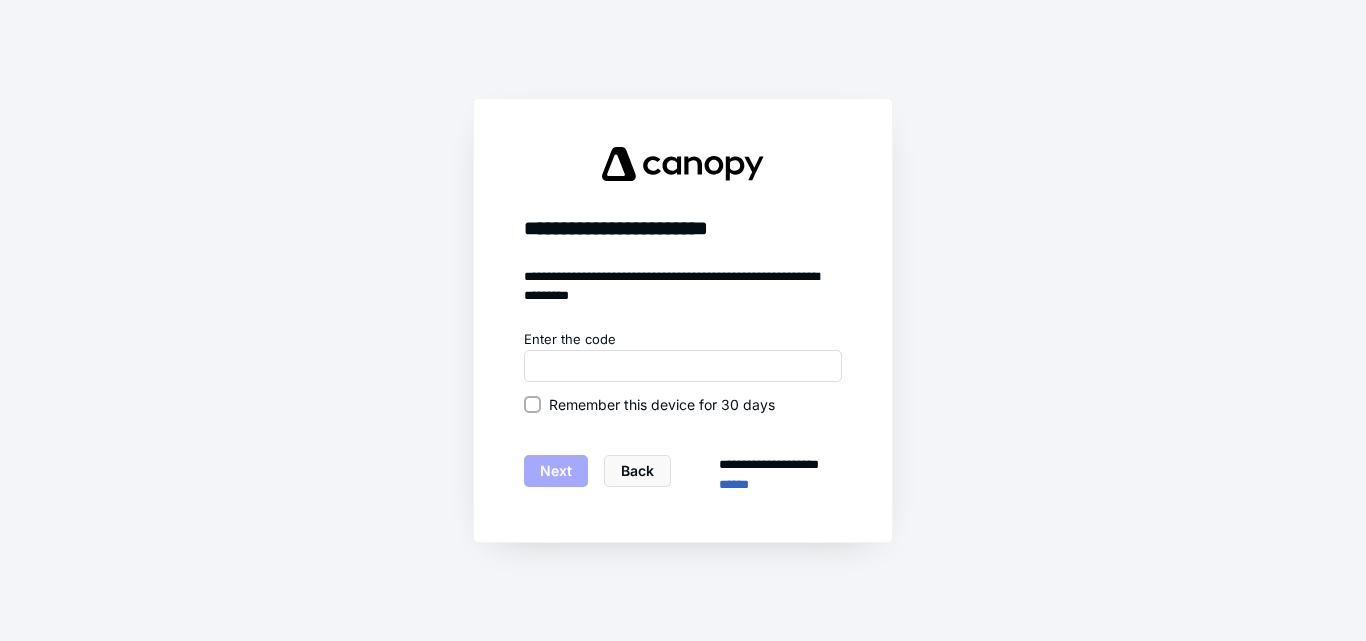 click on "Enter the code" at bounding box center [683, 340] 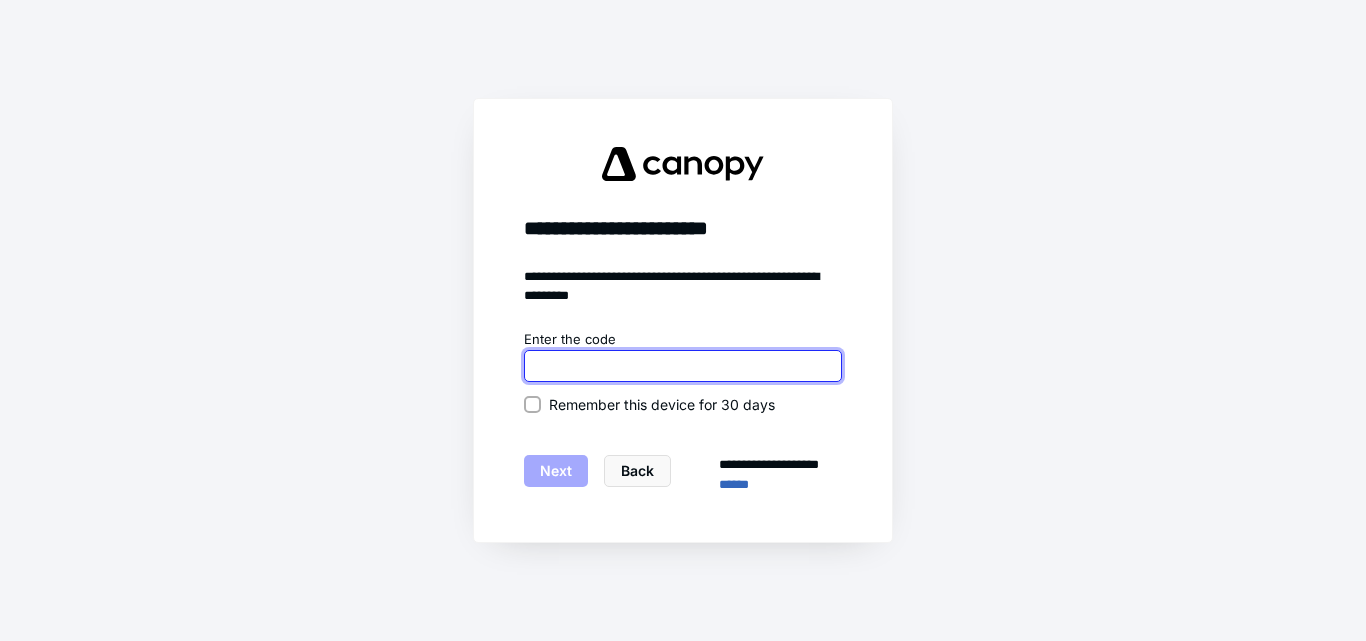 click at bounding box center (683, 366) 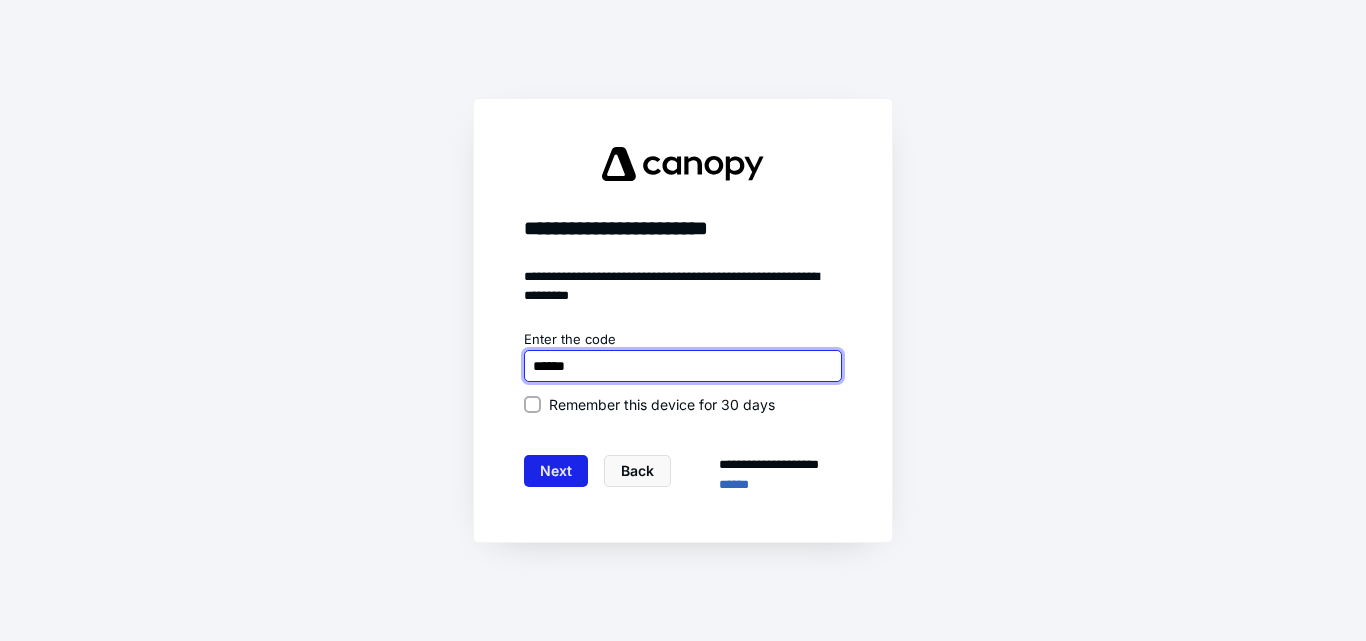 type on "******" 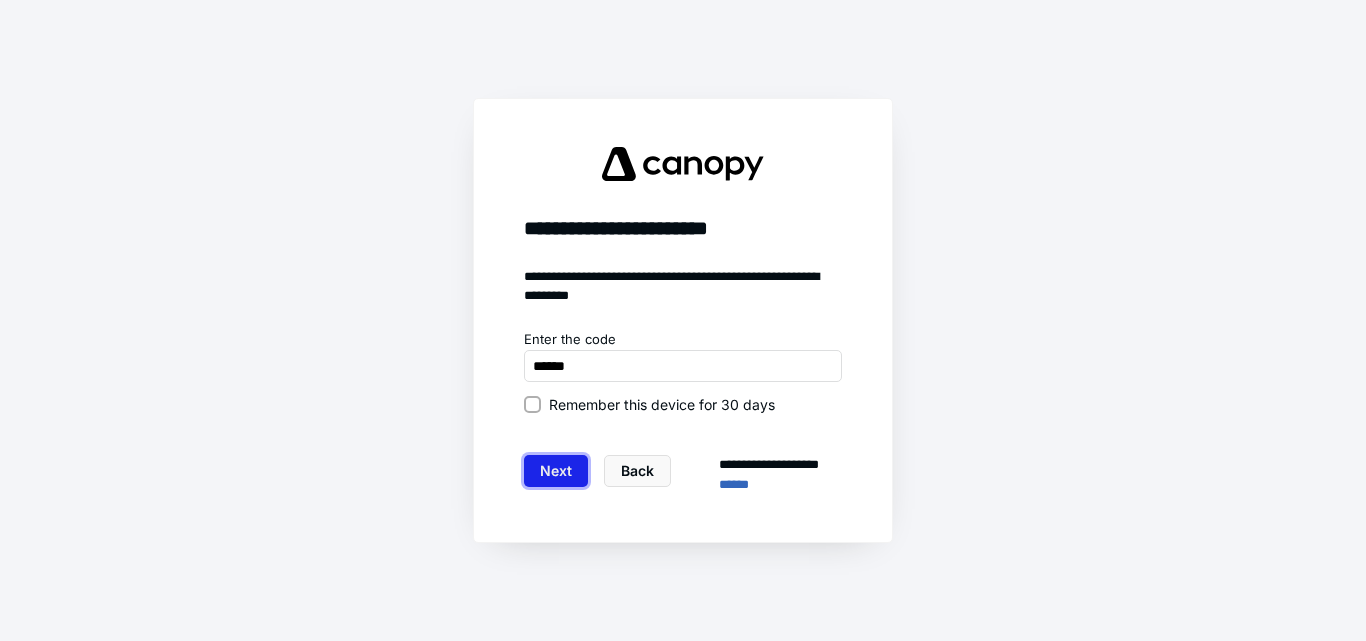 click on "Next" at bounding box center [556, 471] 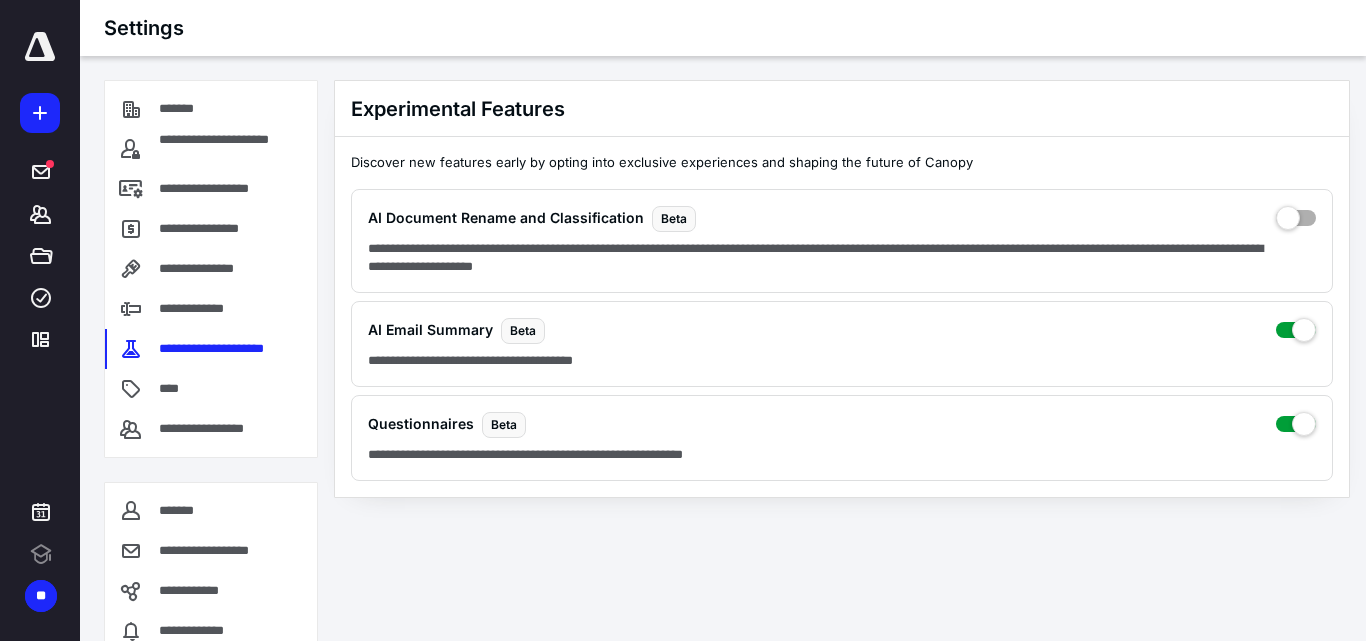 scroll, scrollTop: 0, scrollLeft: 0, axis: both 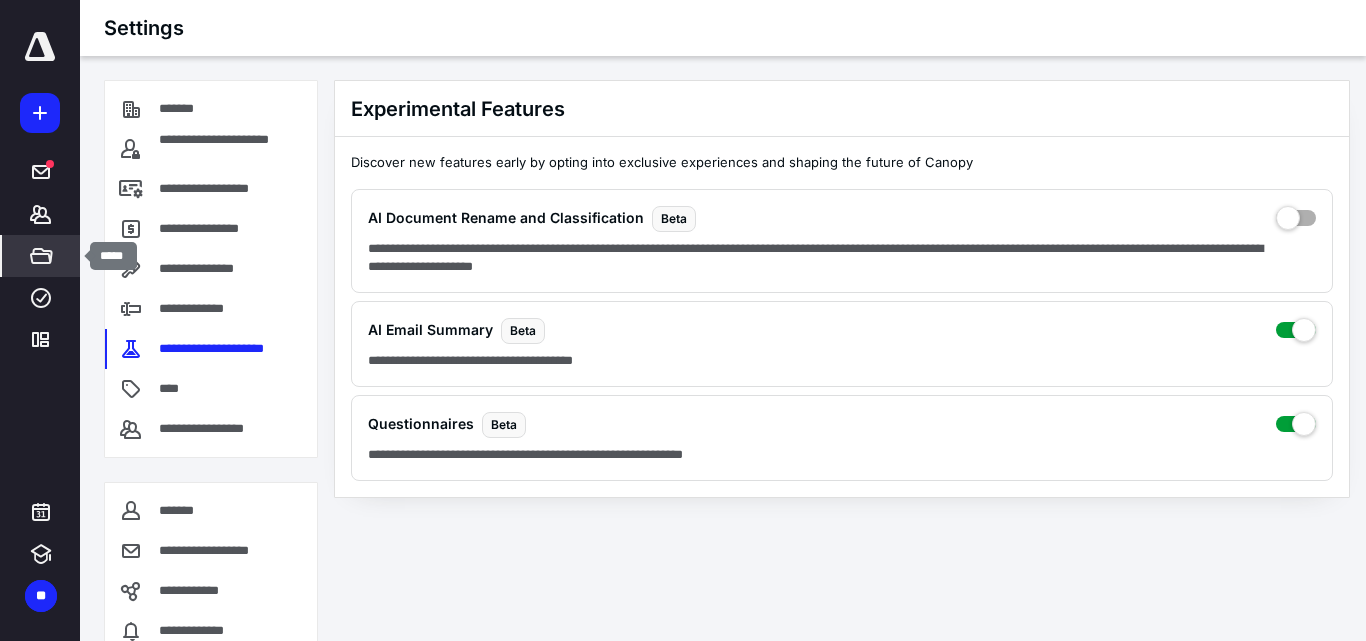 click 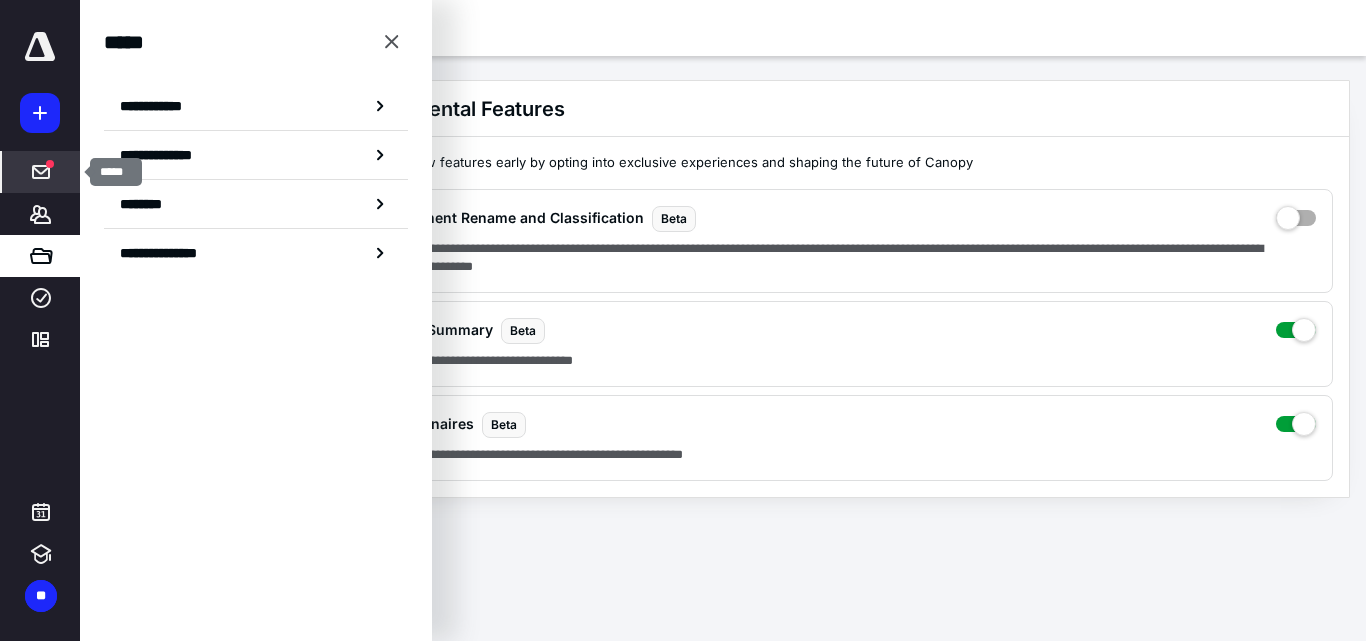 click on "*****" at bounding box center [41, 172] 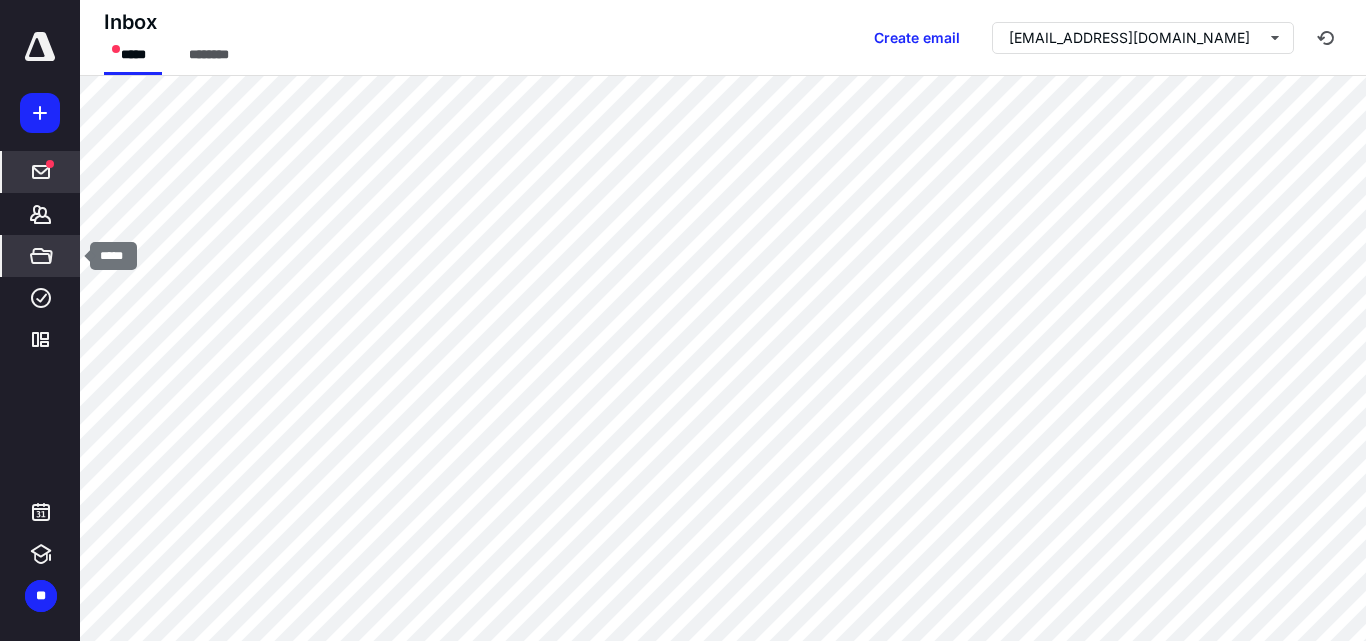 click on "*****" at bounding box center [41, 256] 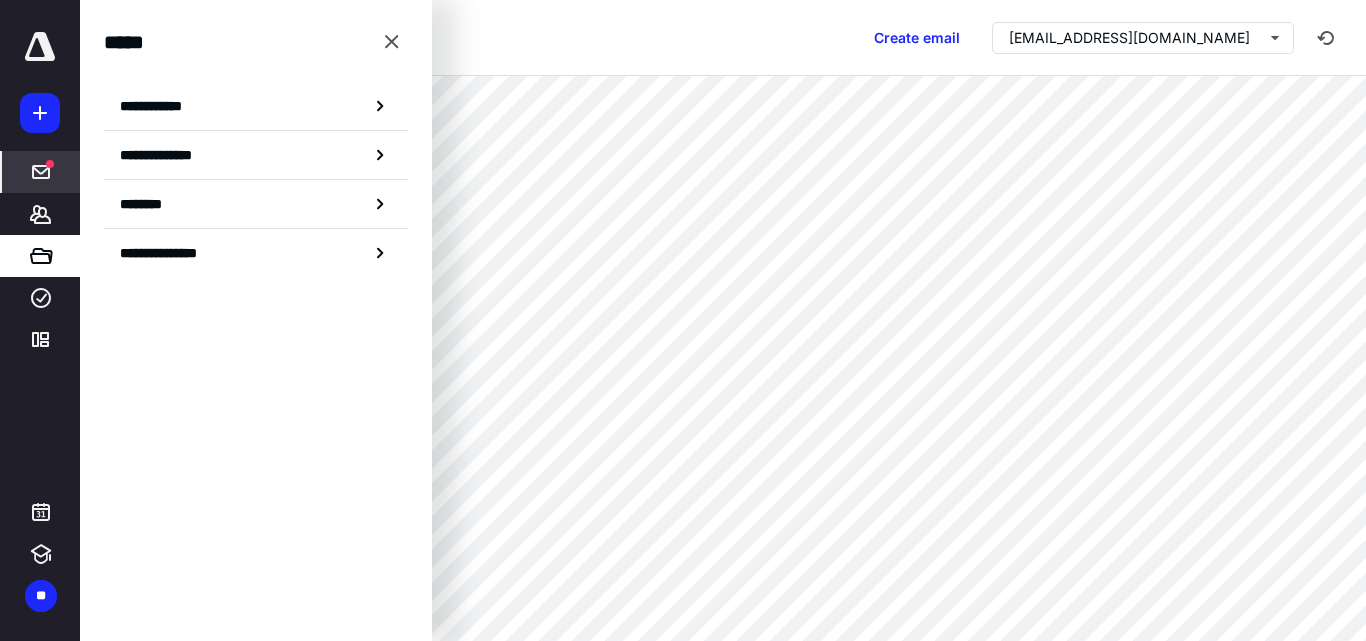 click on "**********" at bounding box center [256, 106] 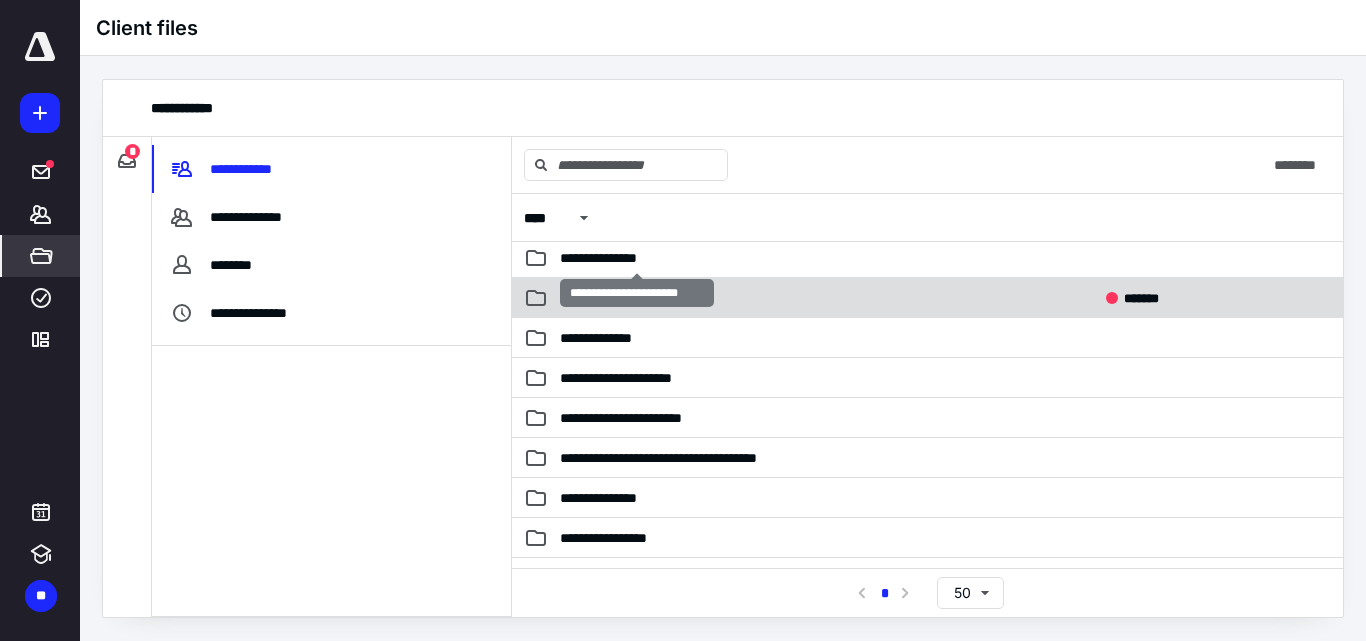 scroll, scrollTop: 0, scrollLeft: 0, axis: both 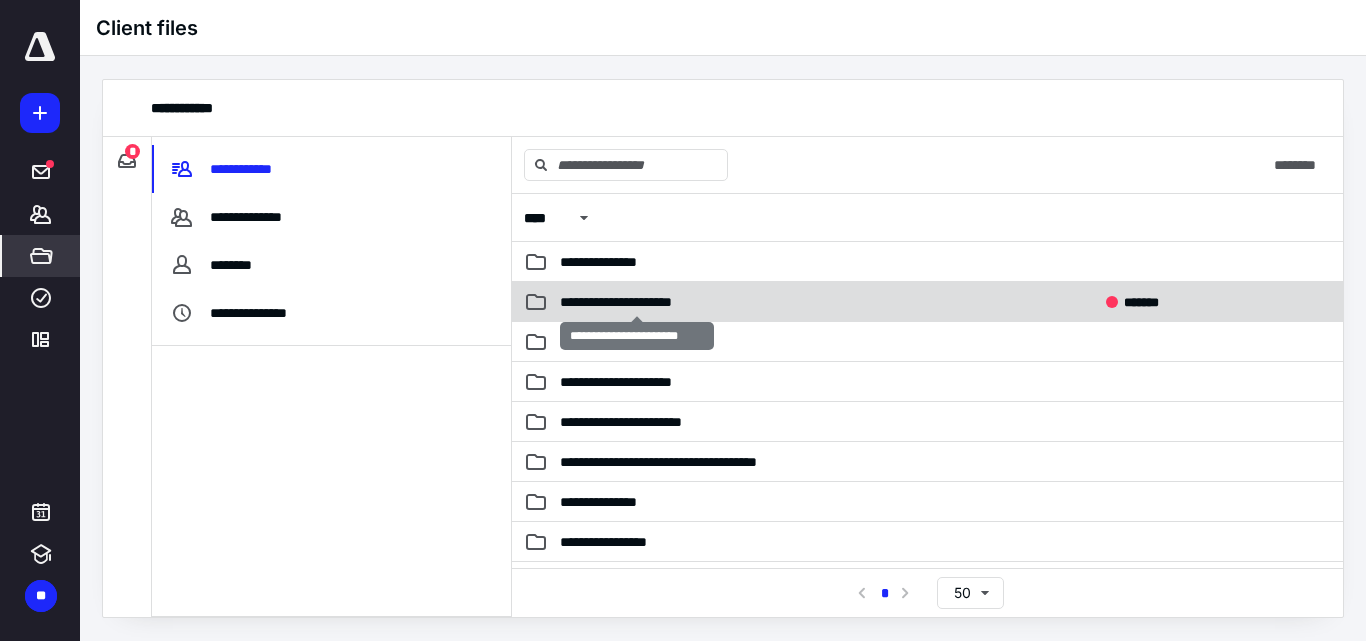 click on "**********" at bounding box center (637, 302) 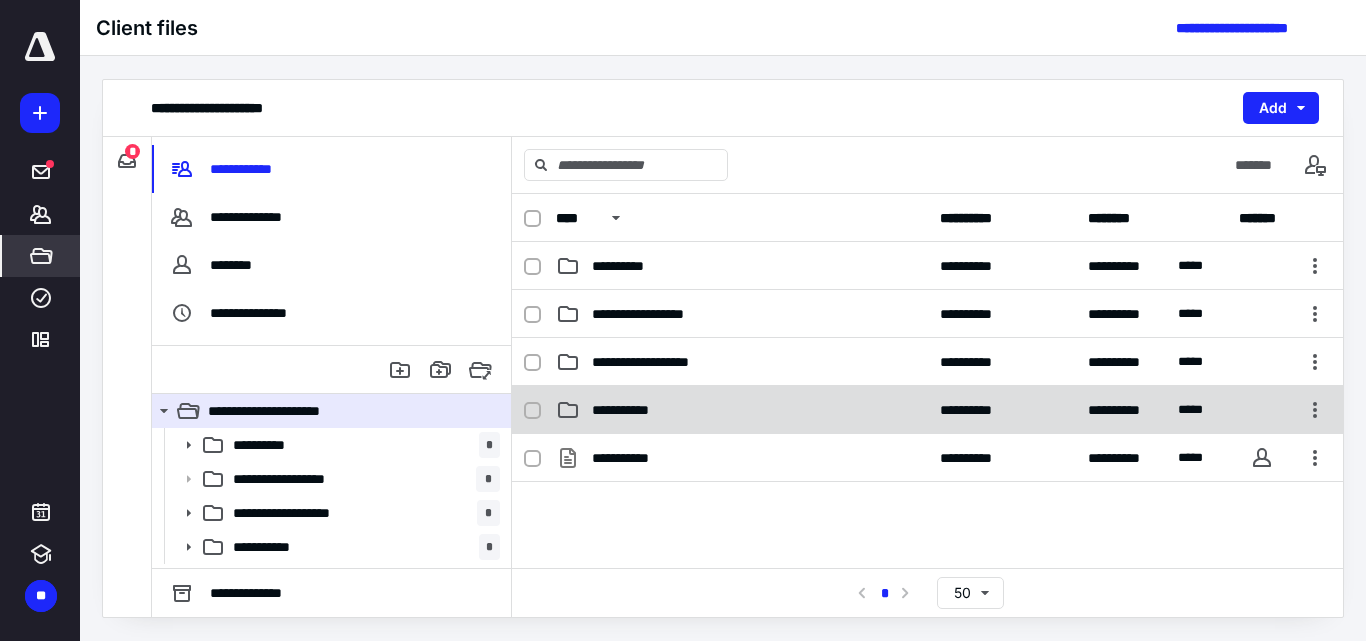 click on "**********" at bounding box center [742, 410] 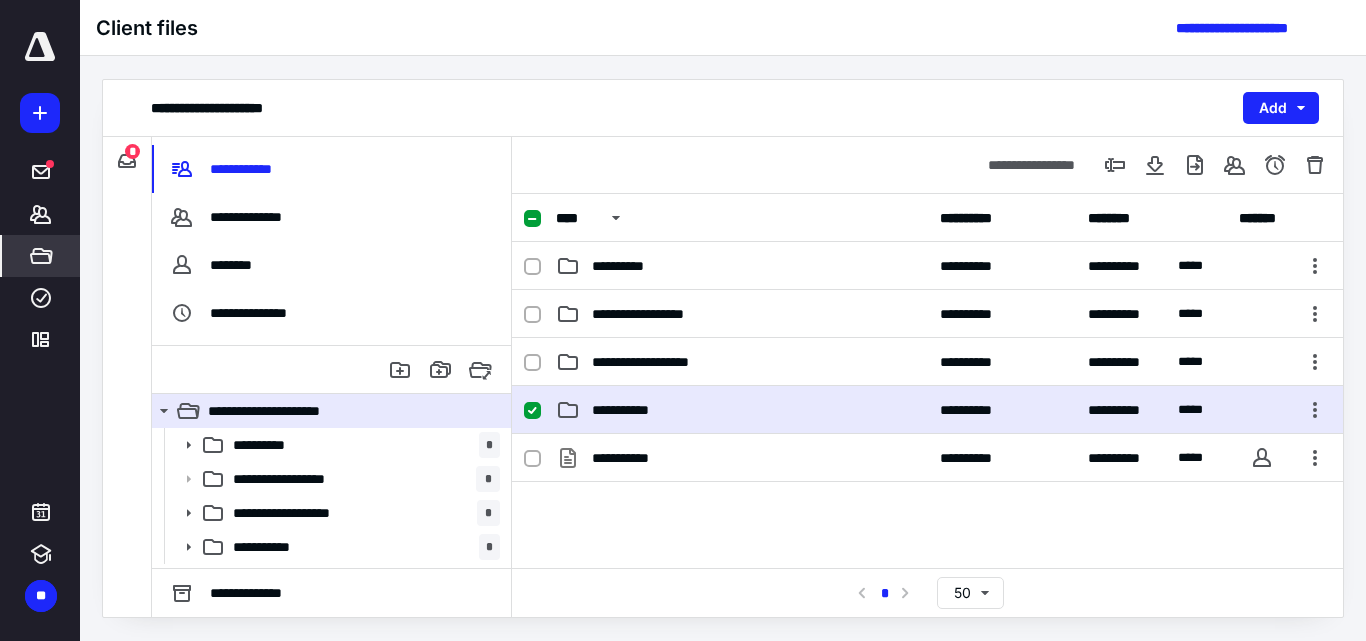 click on "**********" at bounding box center [742, 410] 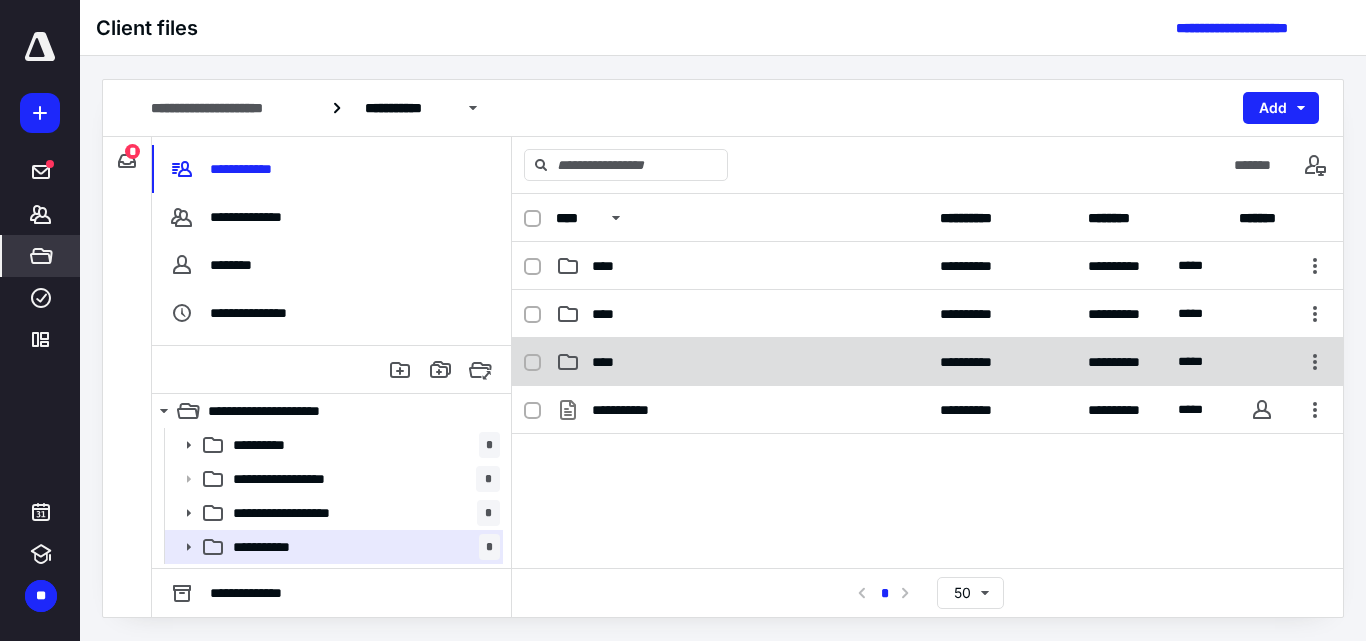 click on "**********" at bounding box center (927, 362) 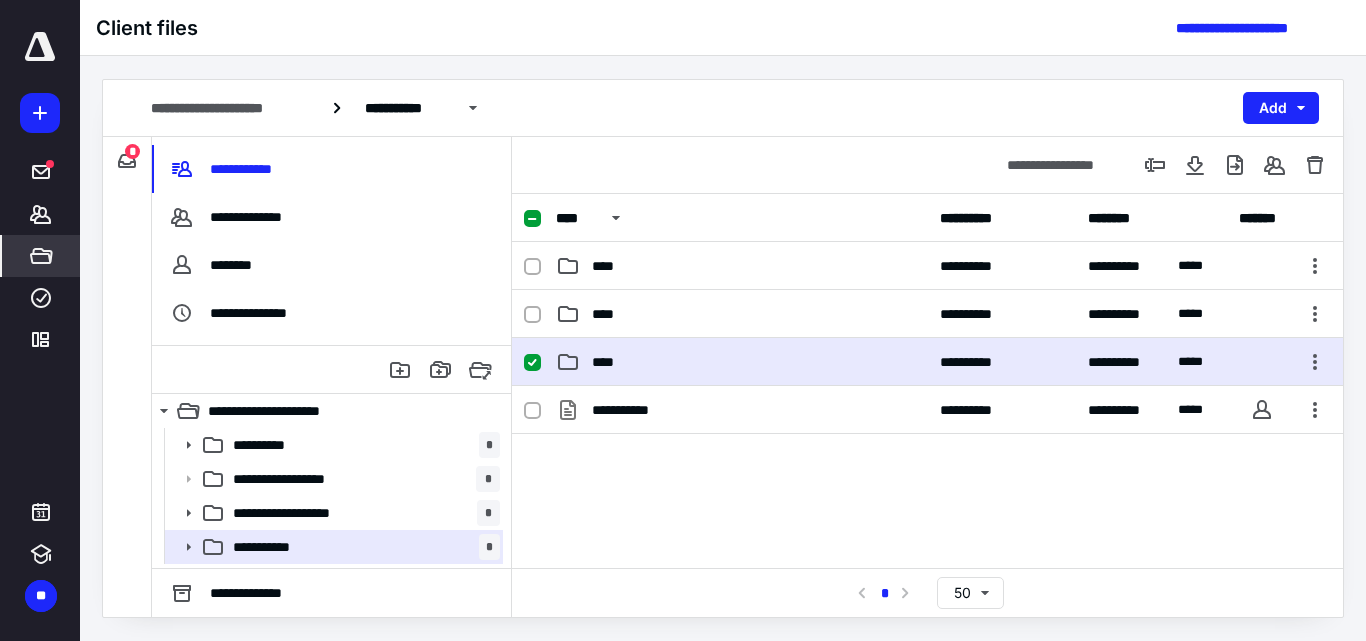 click on "**********" at bounding box center (927, 362) 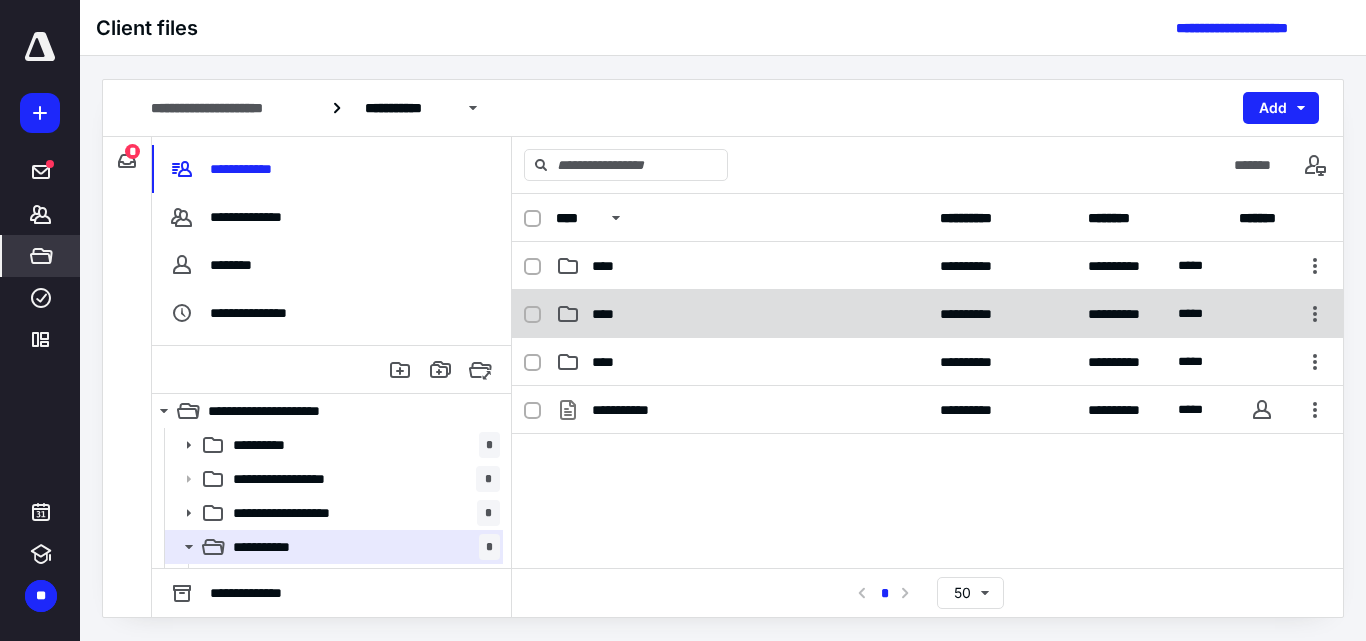 click on "****" at bounding box center [742, 314] 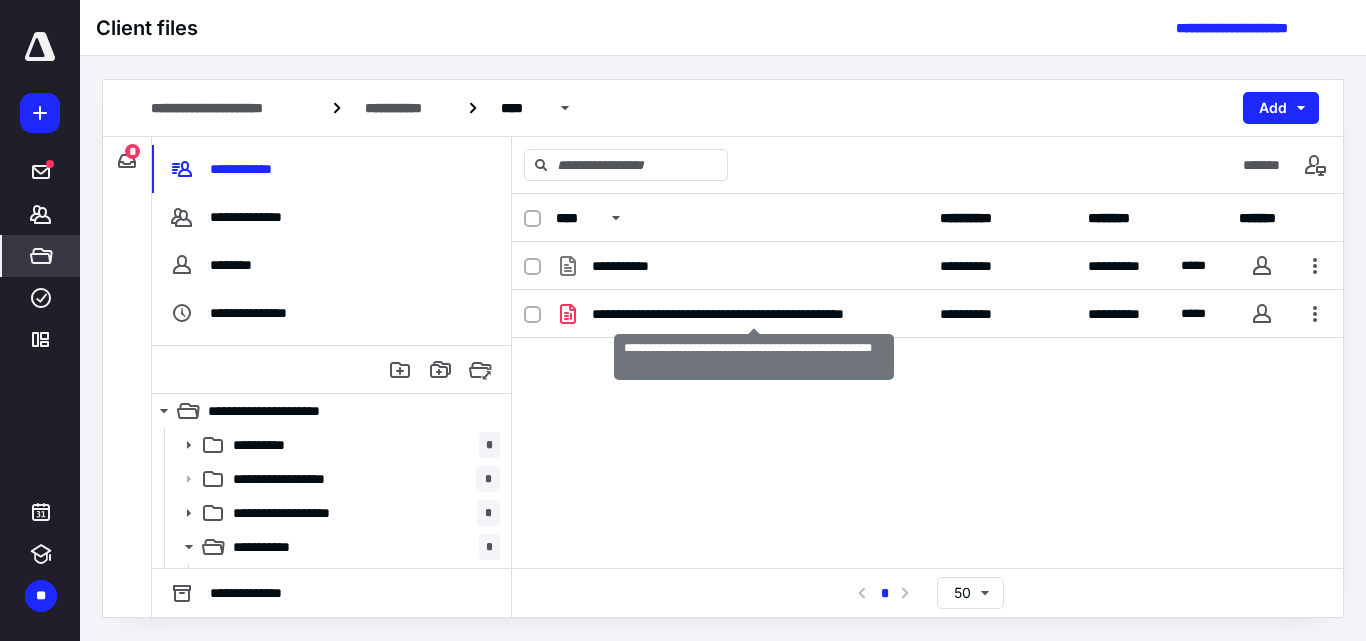 click on "**********" at bounding box center [754, 314] 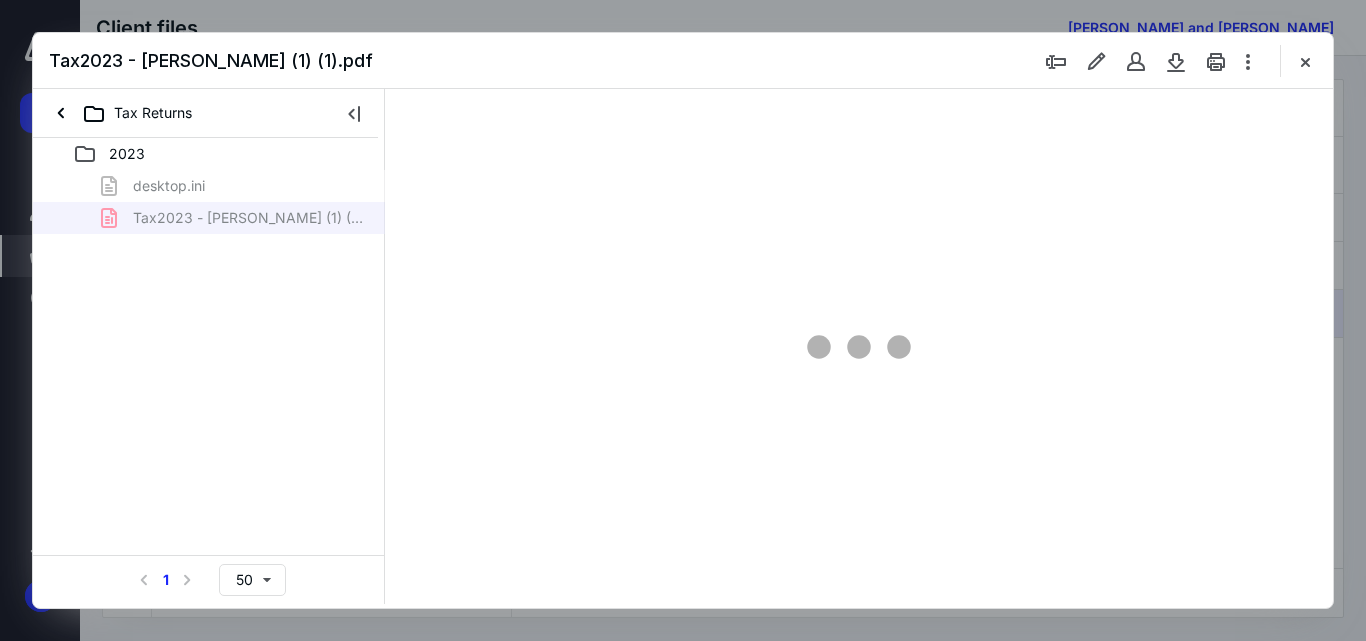 scroll, scrollTop: 0, scrollLeft: 0, axis: both 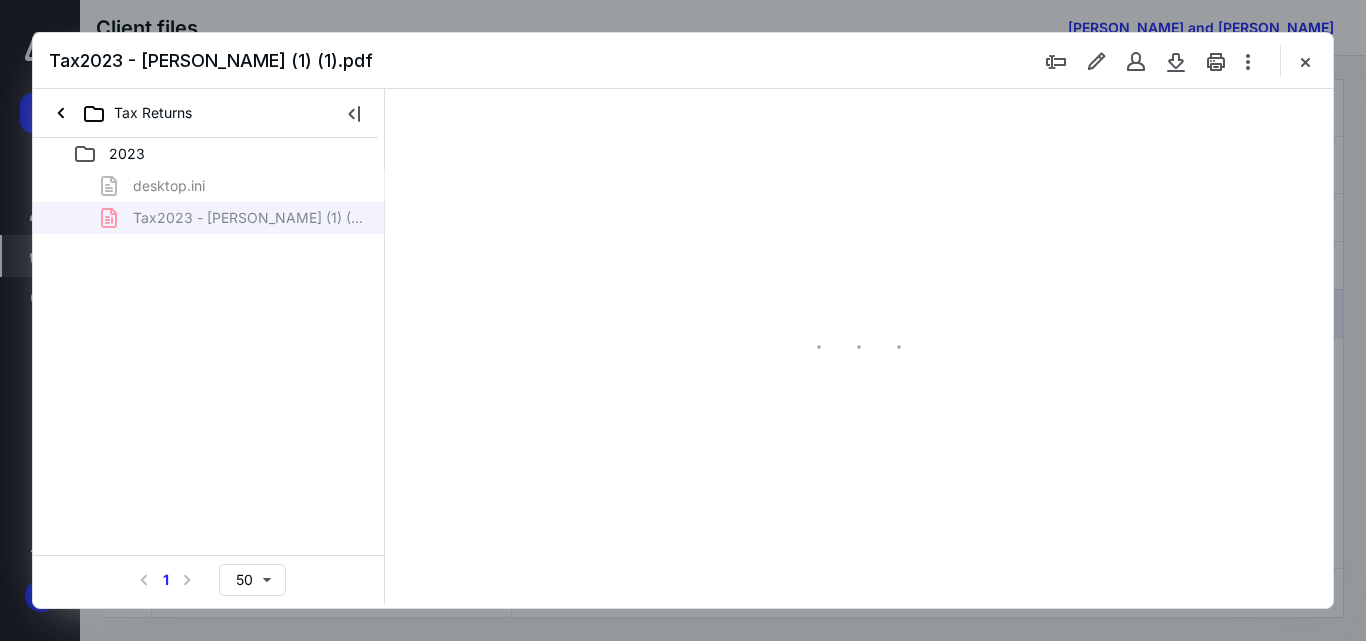 type on "55" 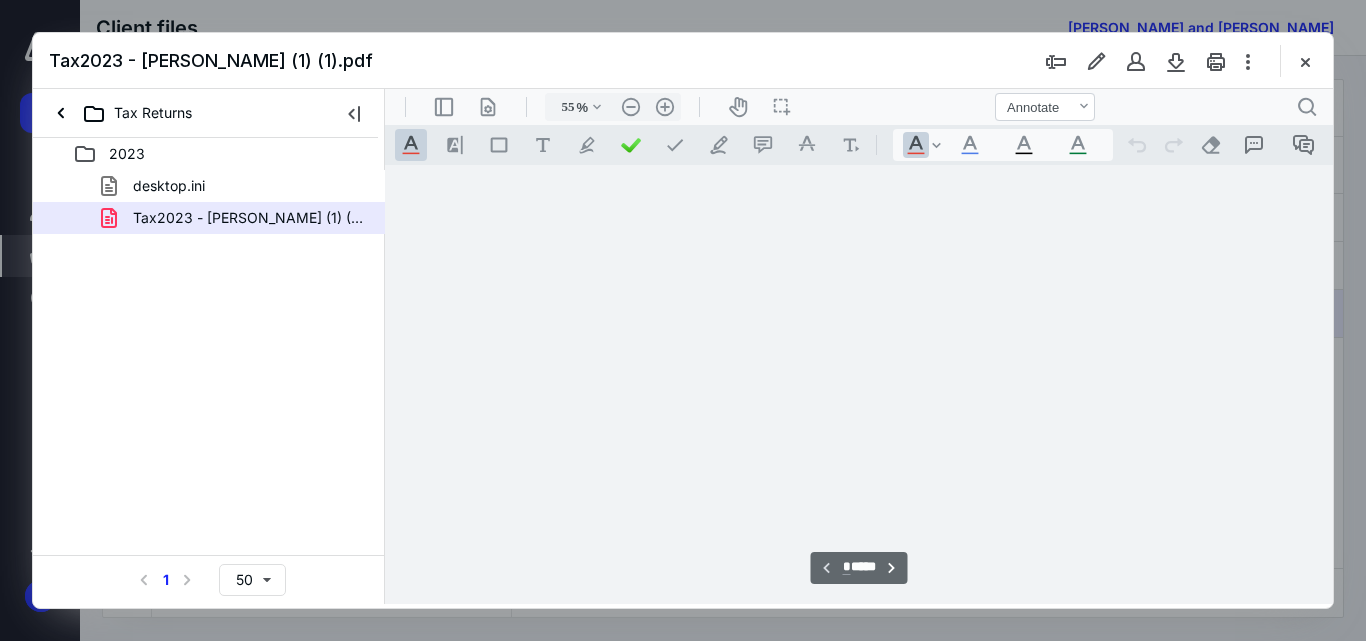 scroll, scrollTop: 78, scrollLeft: 0, axis: vertical 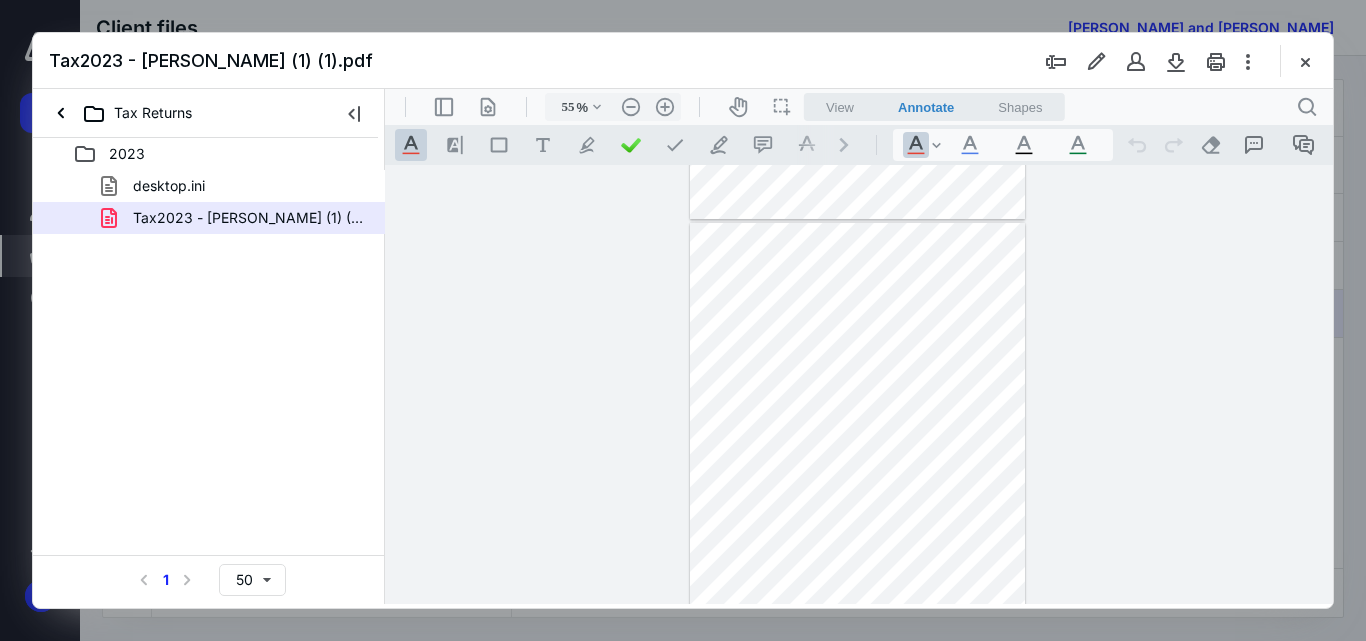type on "*" 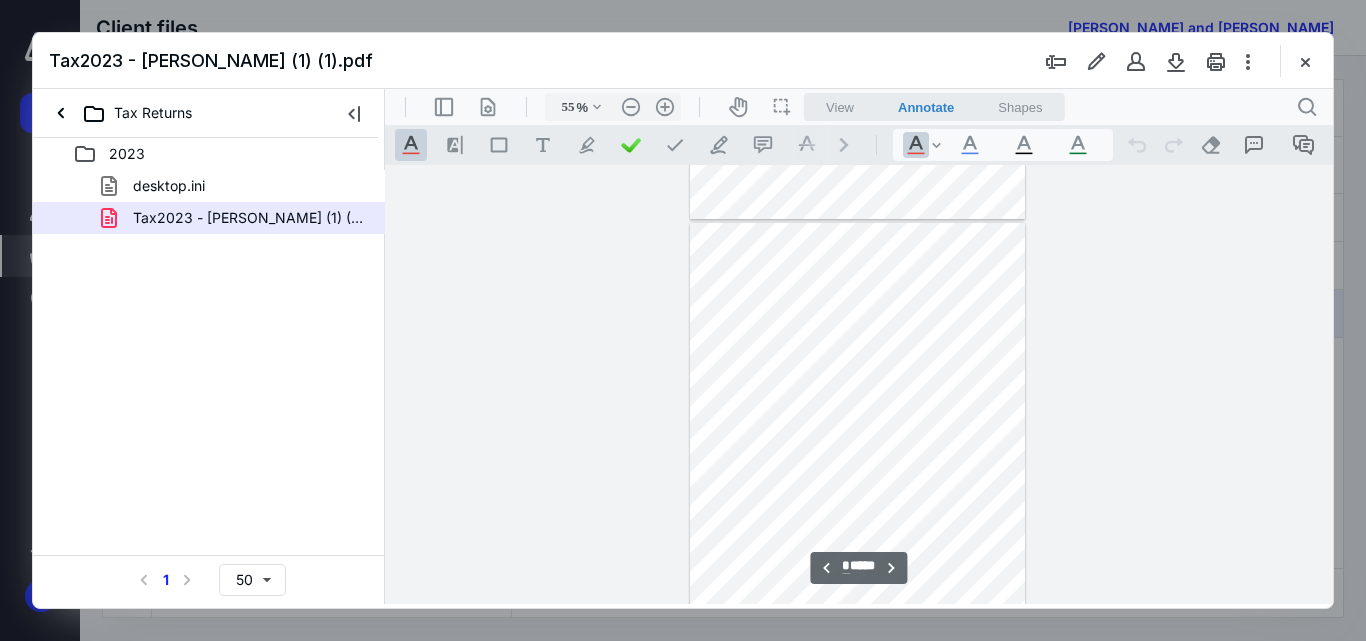 scroll, scrollTop: 678, scrollLeft: 0, axis: vertical 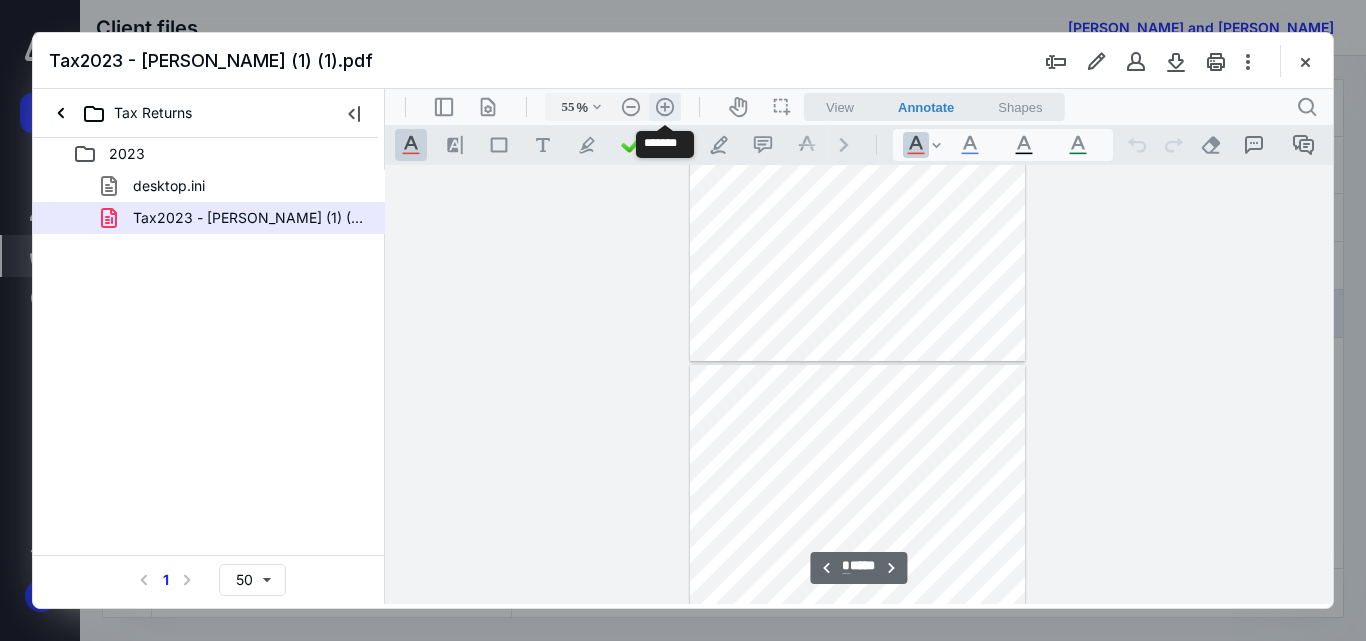 click on ".cls-1{fill:#abb0c4;} icon - header - zoom - in - line" at bounding box center [665, 107] 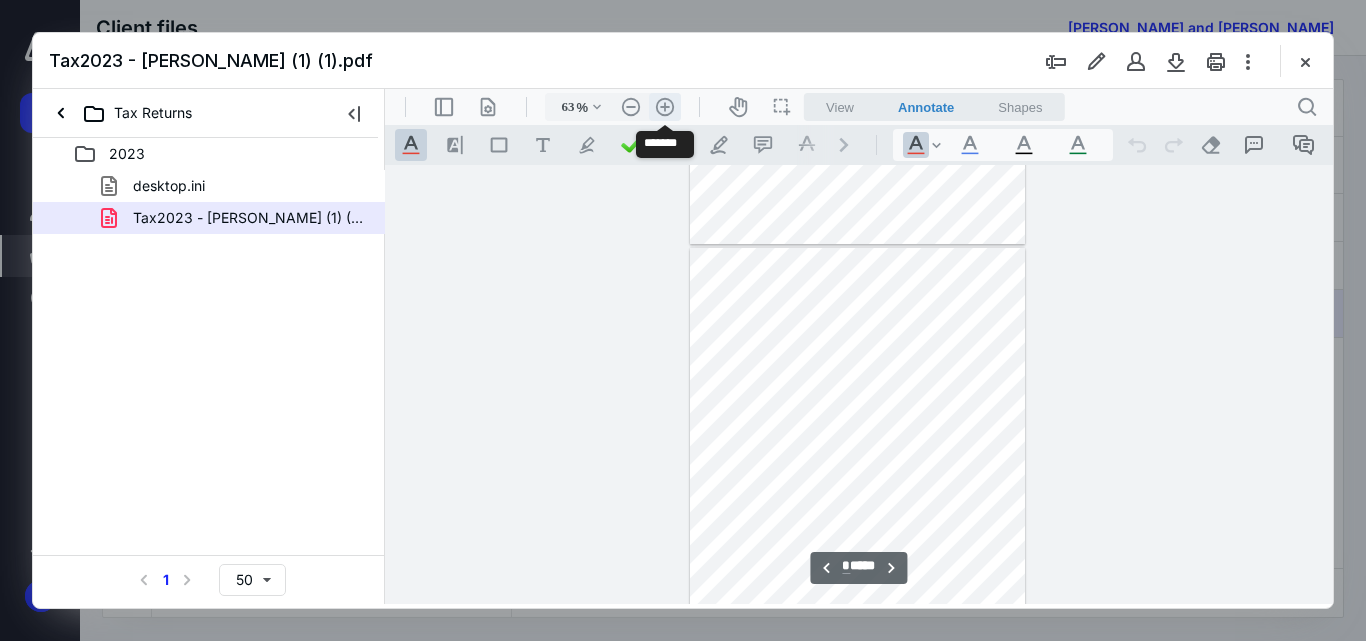 click on ".cls-1{fill:#abb0c4;} icon - header - zoom - in - line" at bounding box center [665, 107] 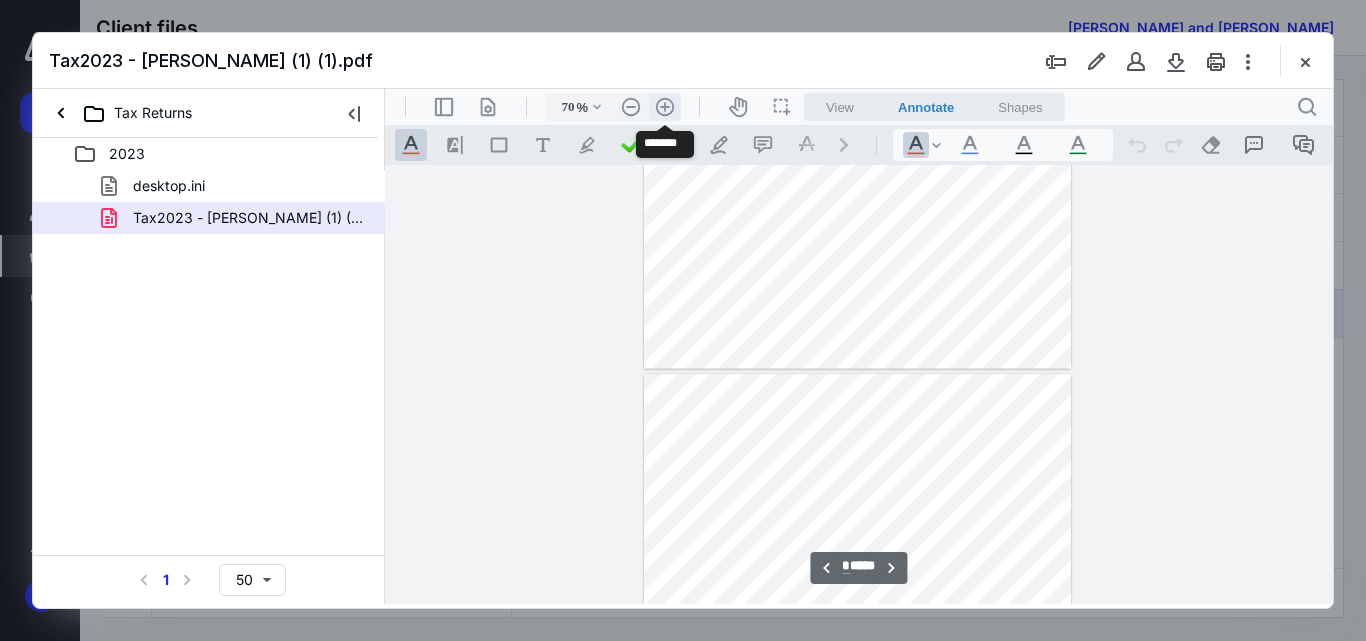click on ".cls-1{fill:#abb0c4;} icon - header - zoom - in - line" at bounding box center [665, 107] 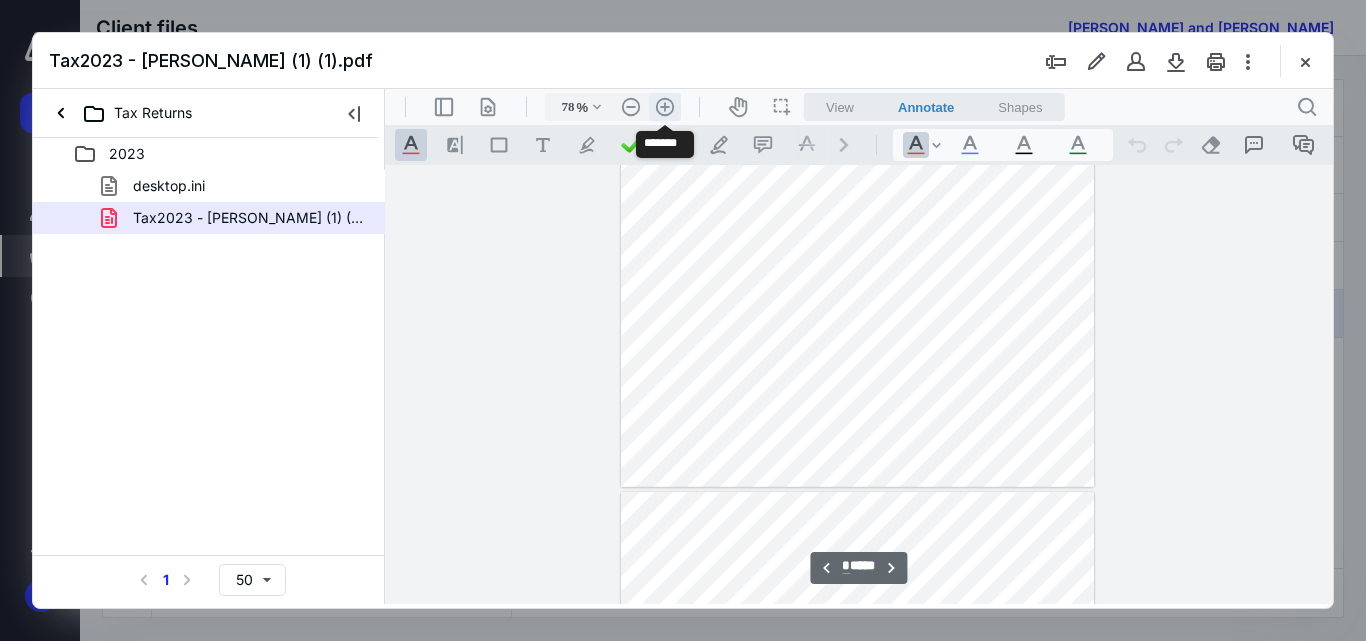 click on ".cls-1{fill:#abb0c4;} icon - header - zoom - in - line" at bounding box center [665, 107] 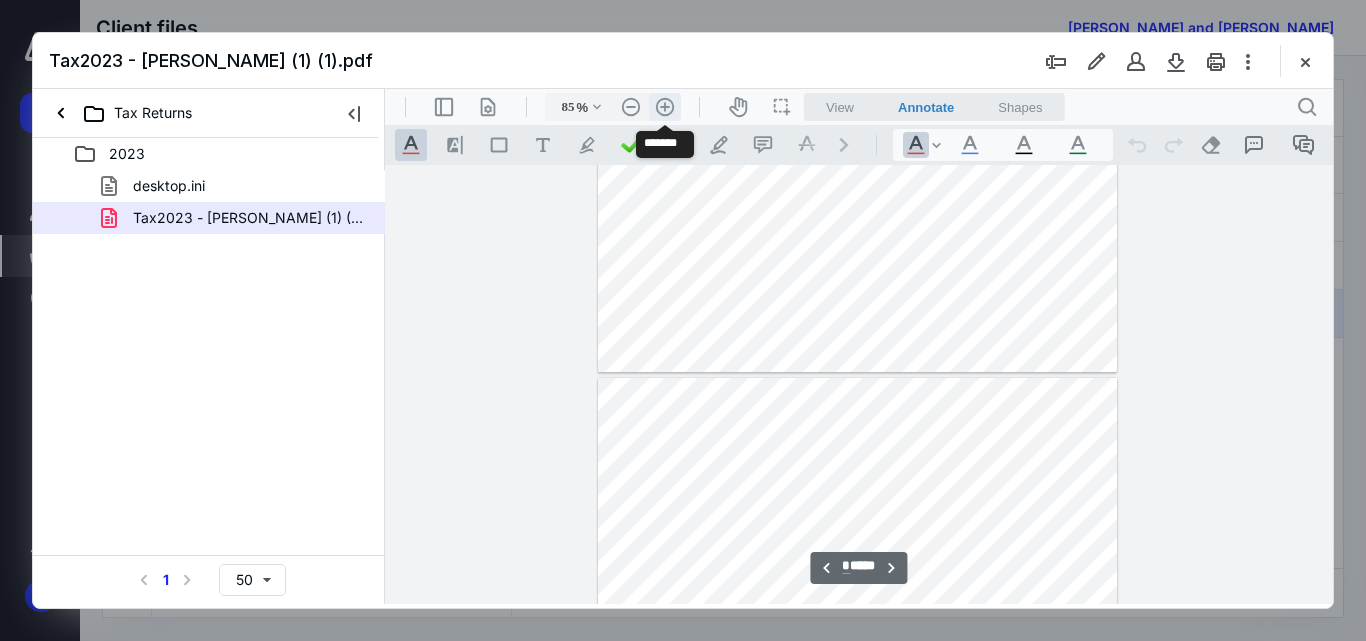 click on ".cls-1{fill:#abb0c4;} icon - header - zoom - in - line" at bounding box center [665, 107] 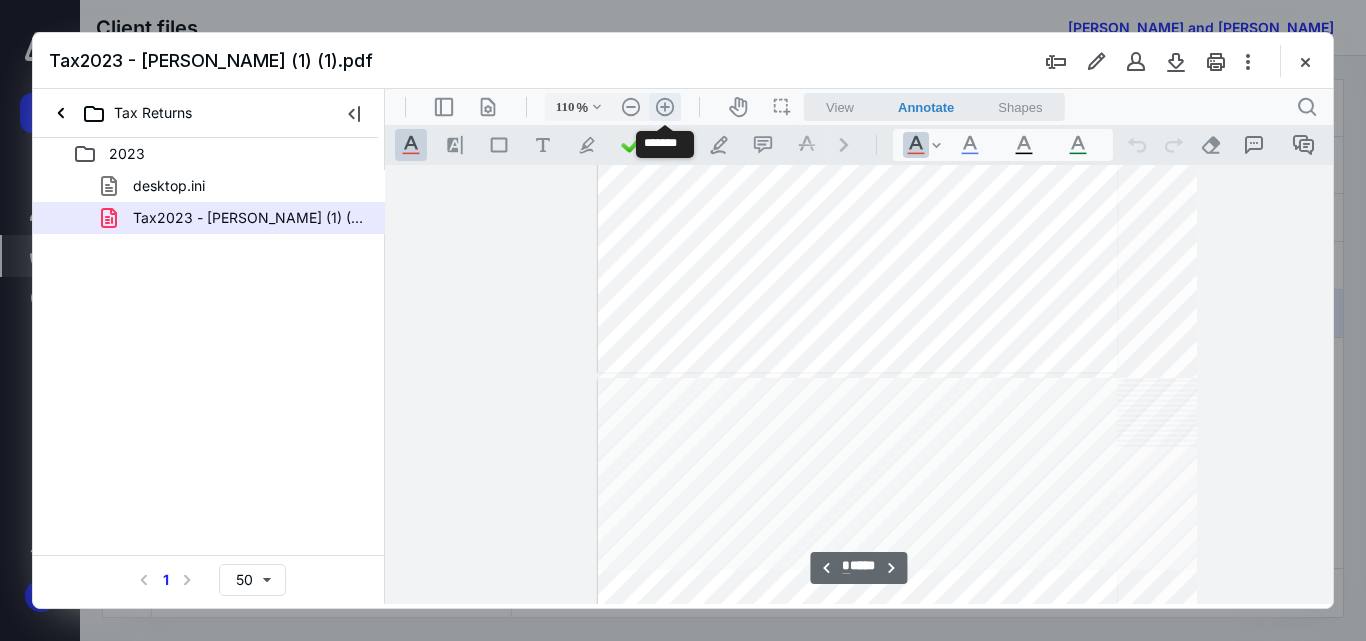scroll, scrollTop: 1537, scrollLeft: 0, axis: vertical 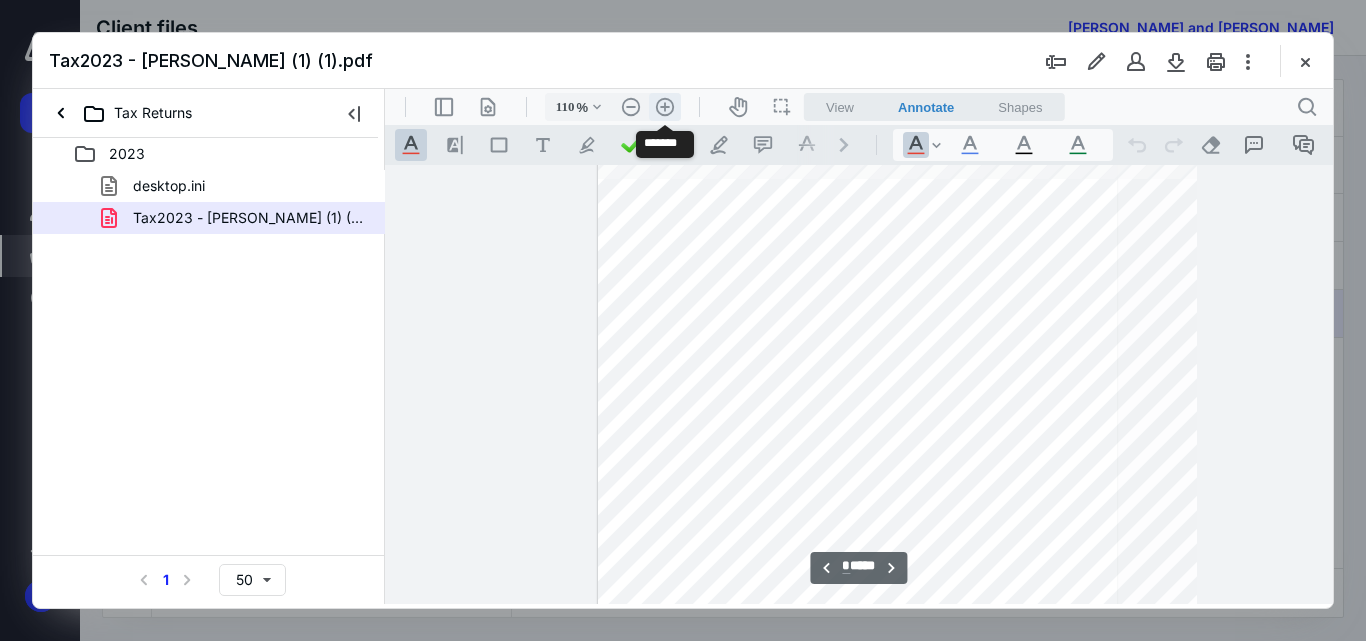 click on ".cls-1{fill:#abb0c4;} icon - header - zoom - in - line" at bounding box center [665, 107] 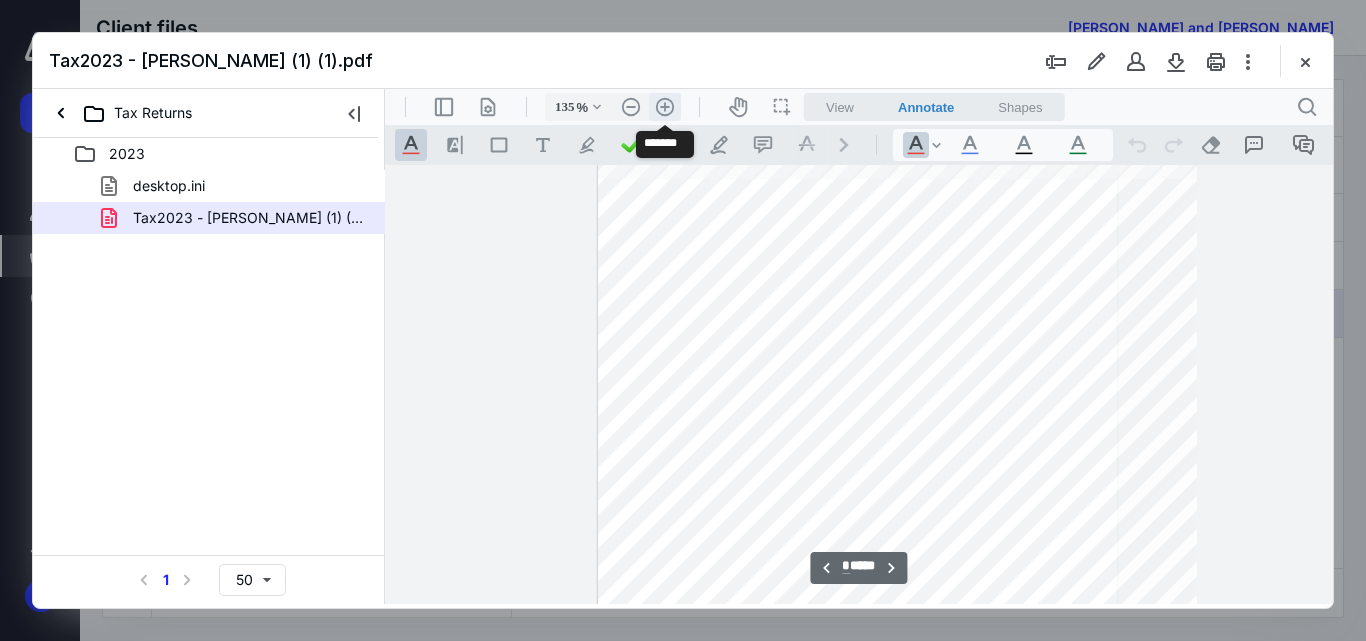 type on "*" 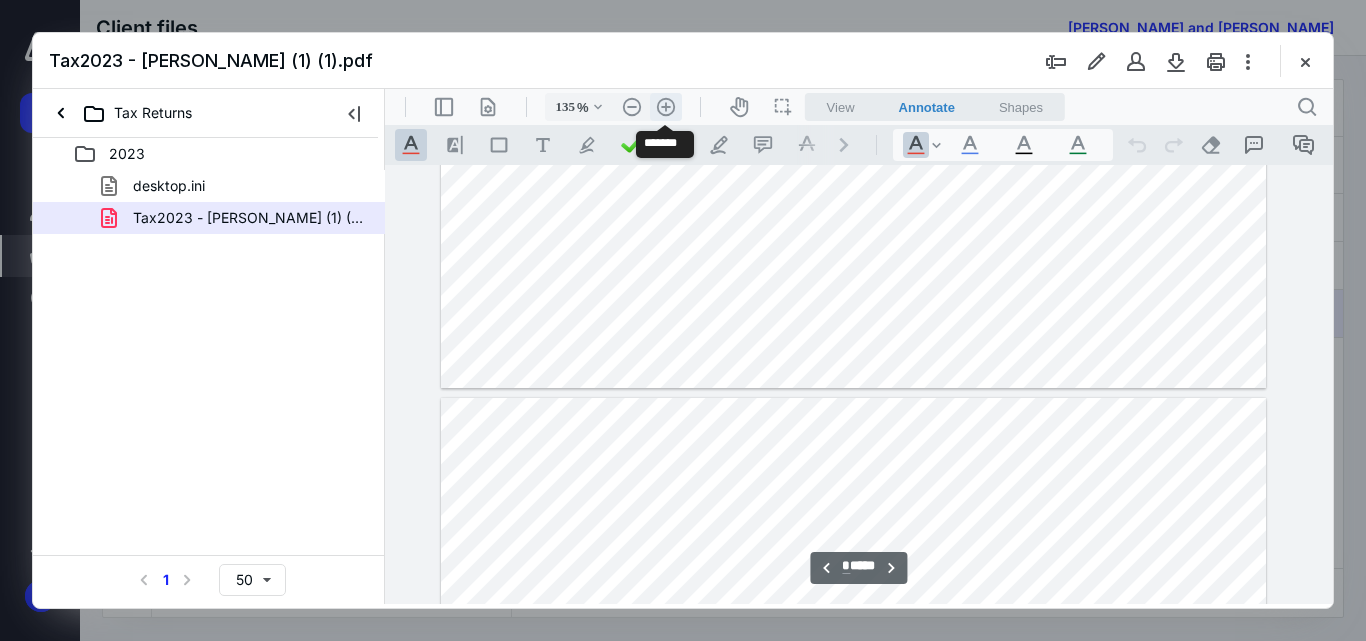 click on ".cls-1{fill:#abb0c4;} icon - header - zoom - in - line" at bounding box center (666, 107) 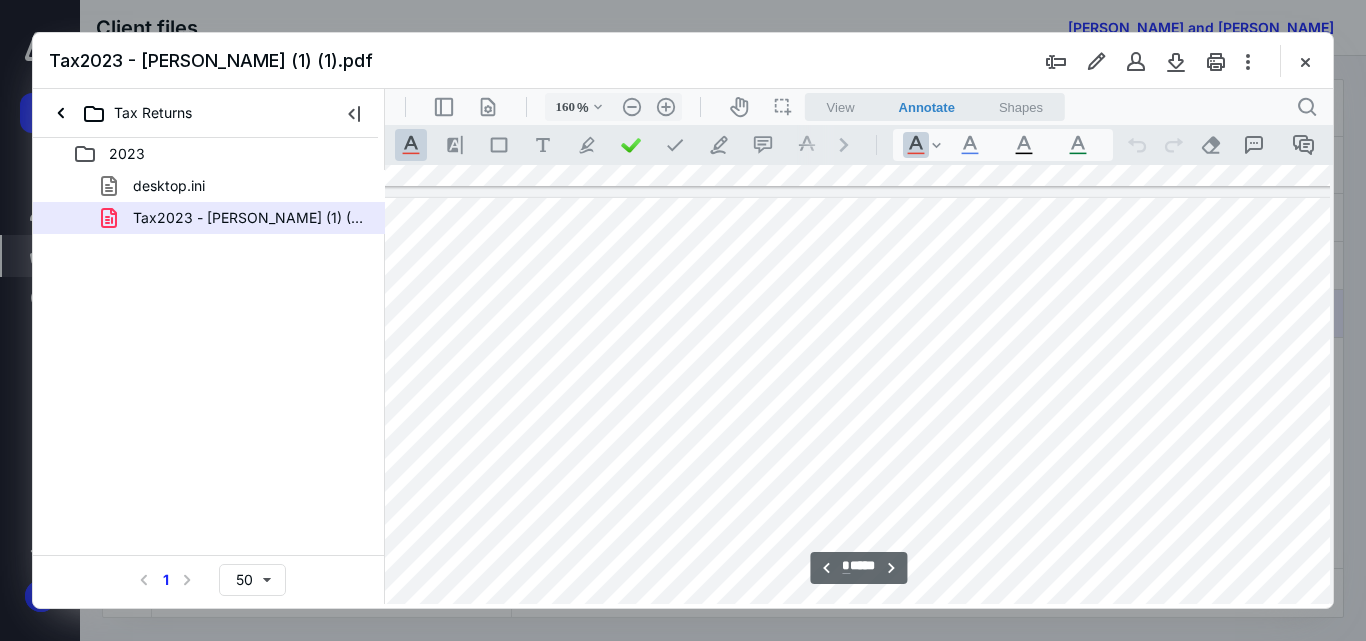 scroll, scrollTop: 9119, scrollLeft: 172, axis: both 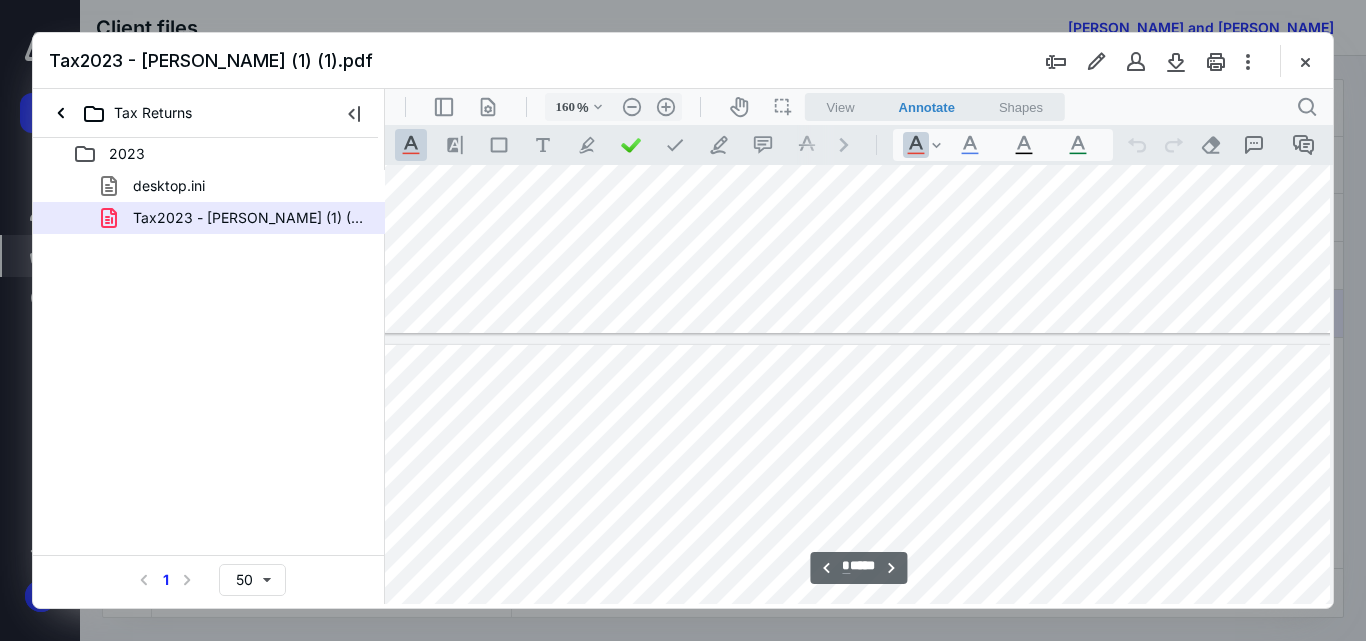 type on "**" 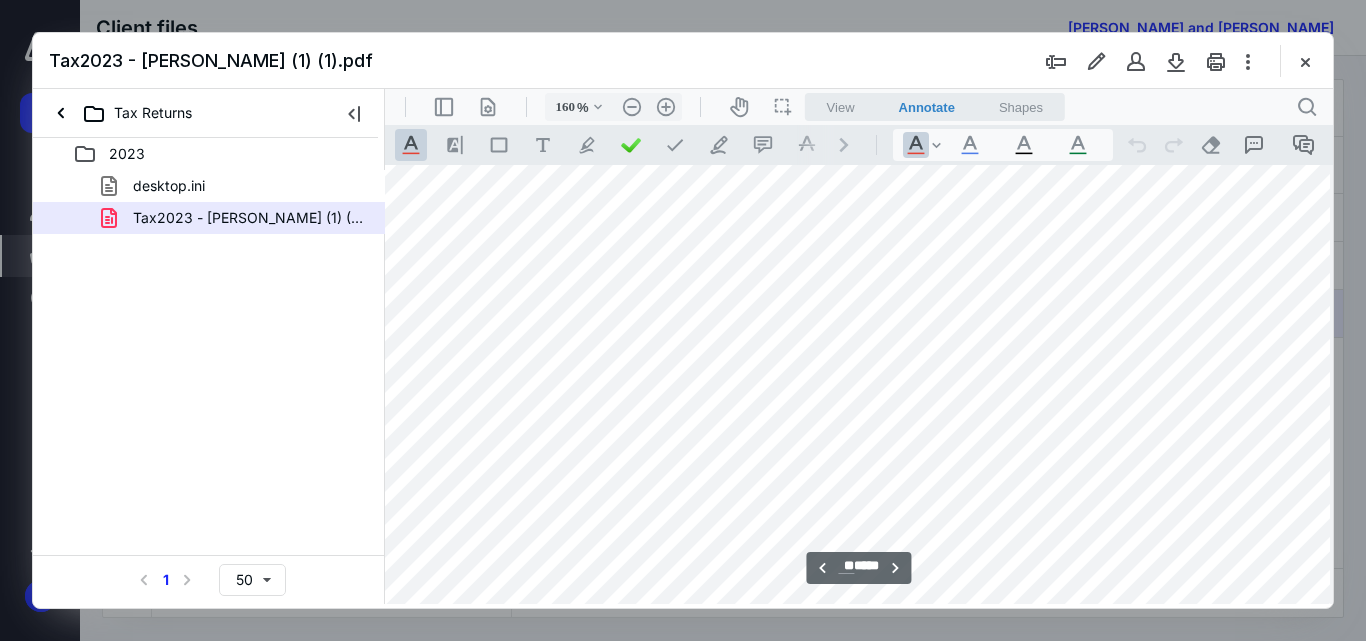 scroll, scrollTop: 11519, scrollLeft: 172, axis: both 